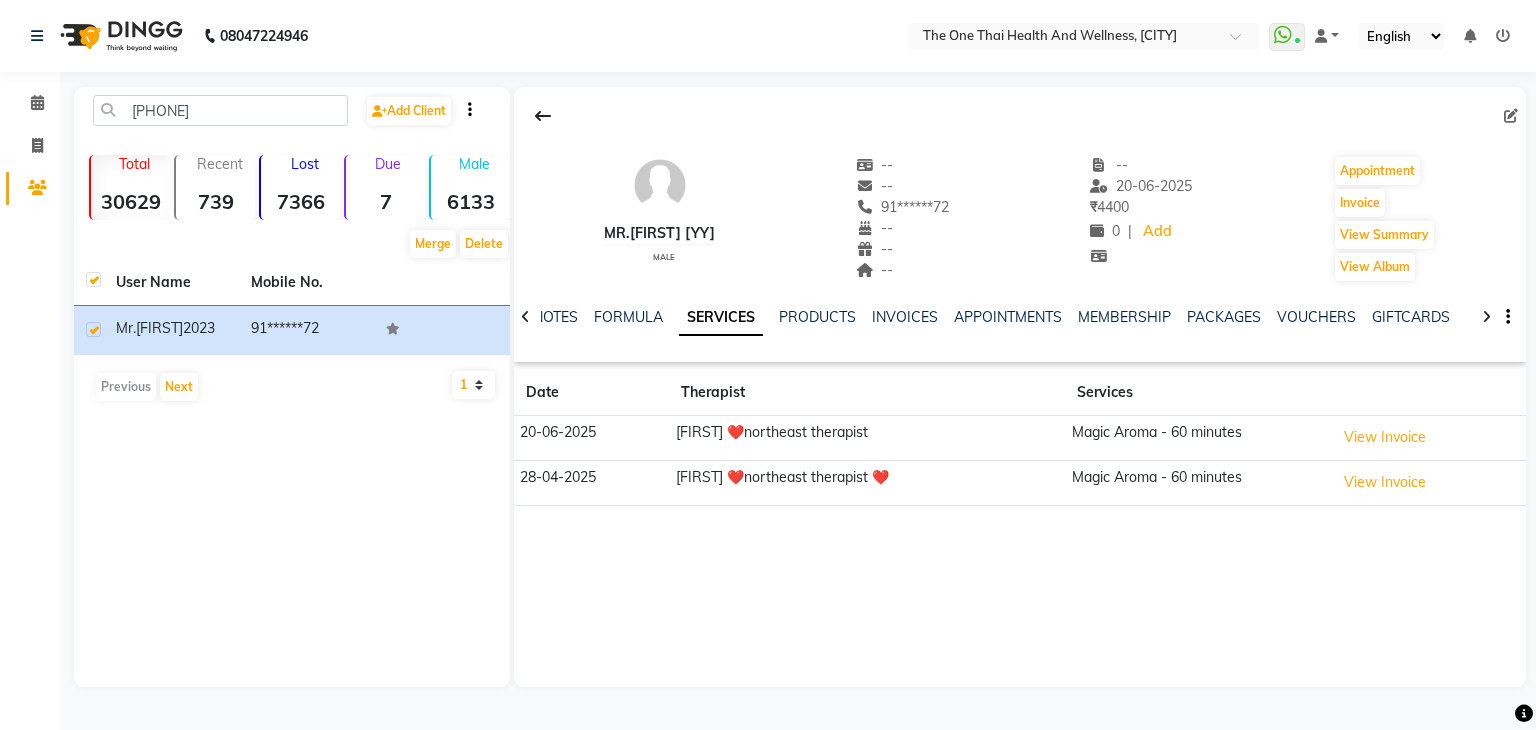 scroll, scrollTop: 0, scrollLeft: 0, axis: both 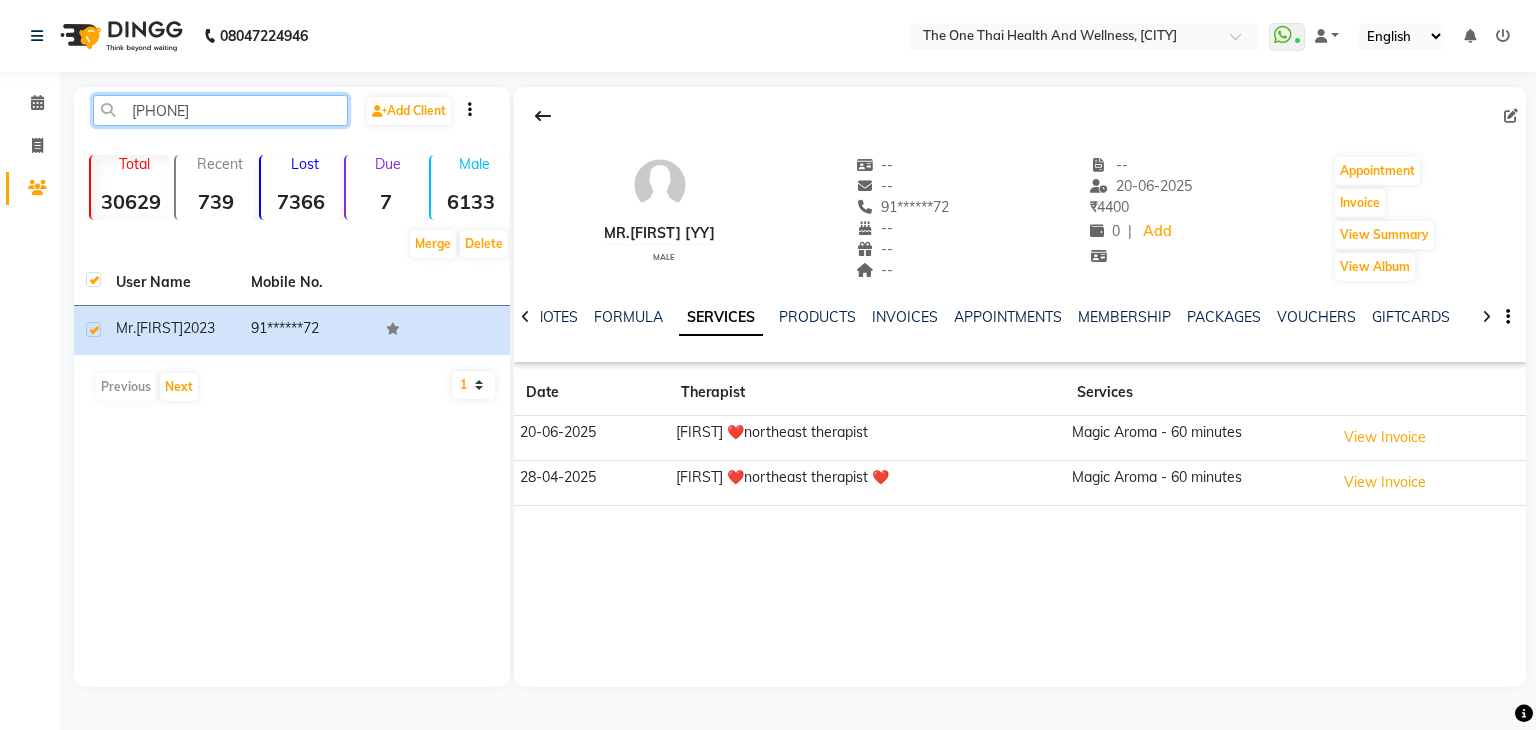 click on "[PHONE]" 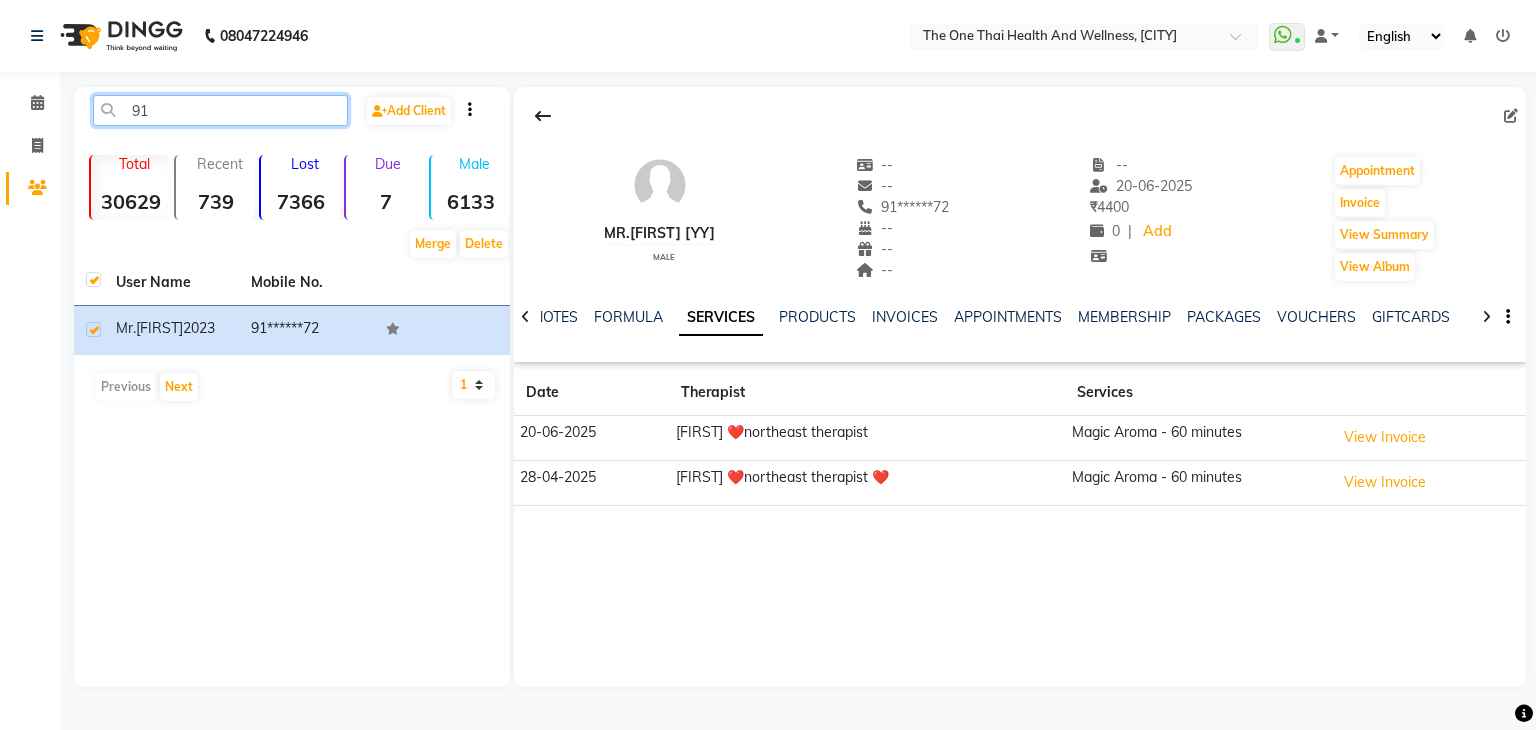 type on "9" 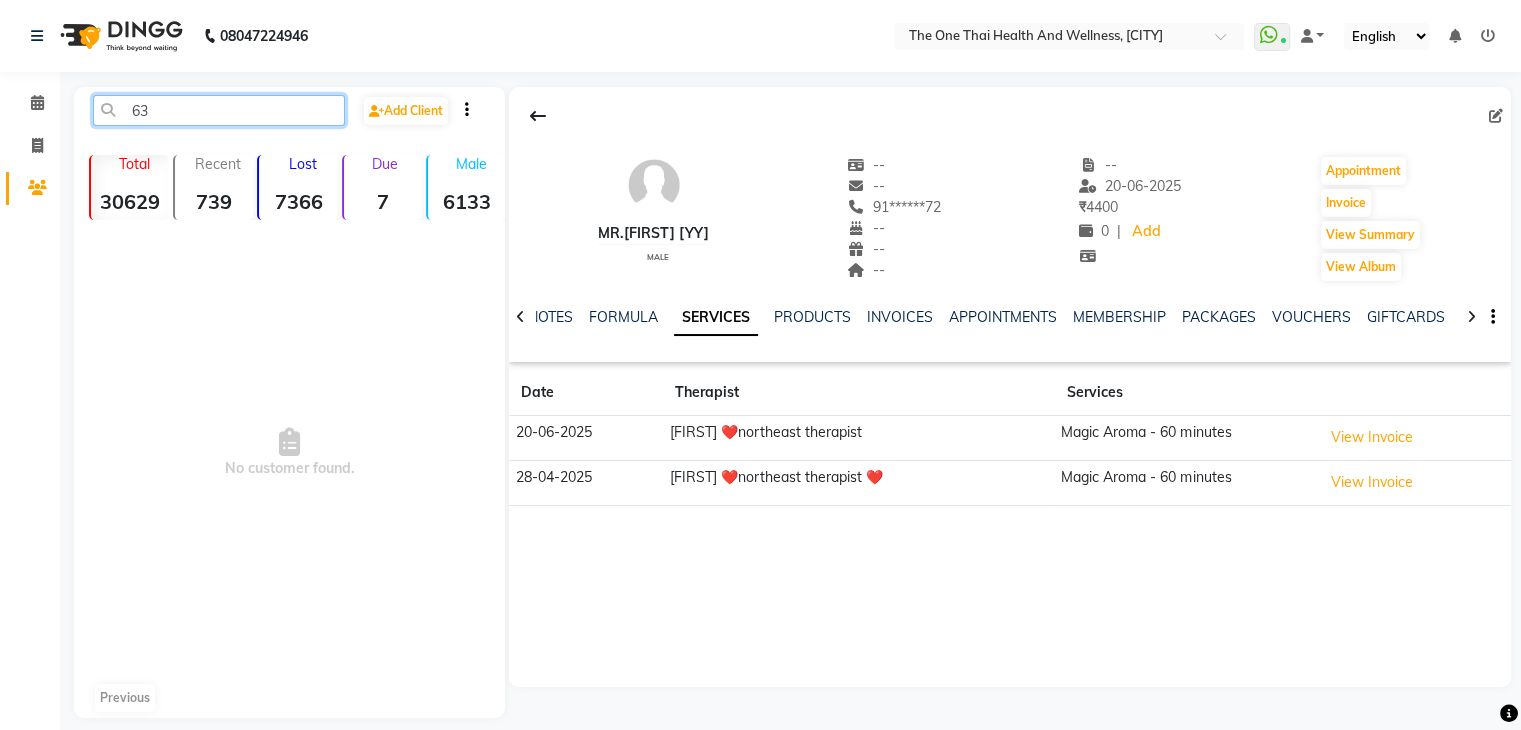 type on "6" 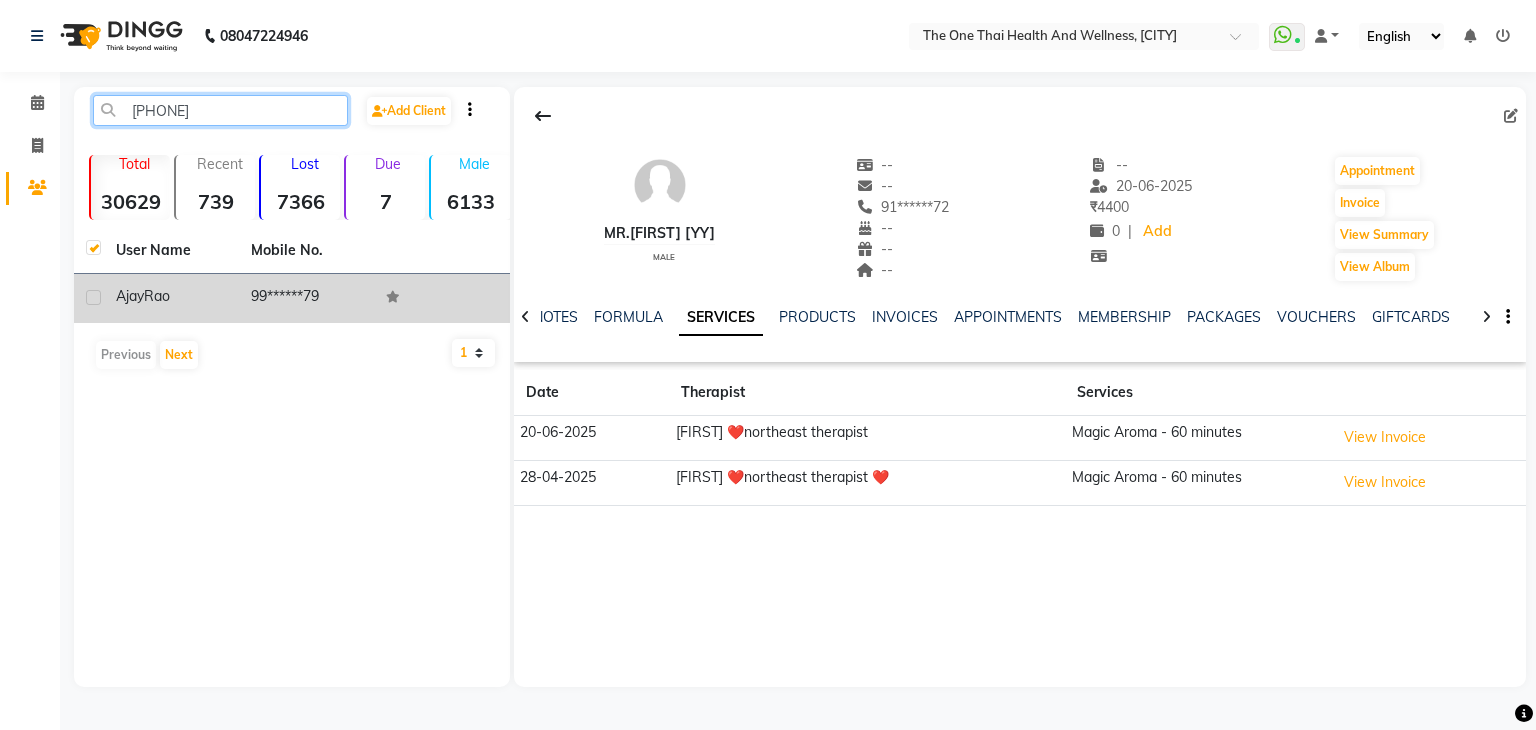 type on "[PHONE]" 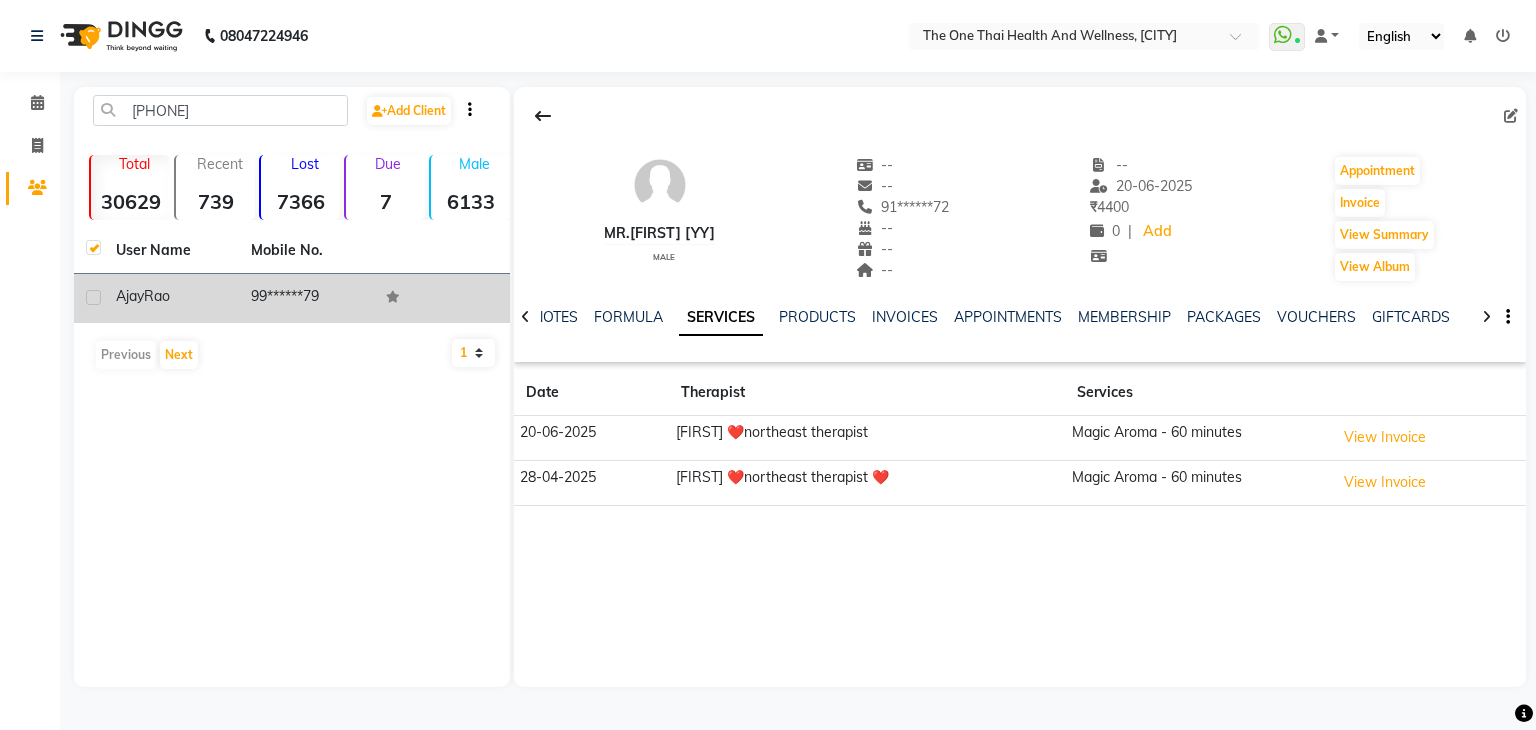 click 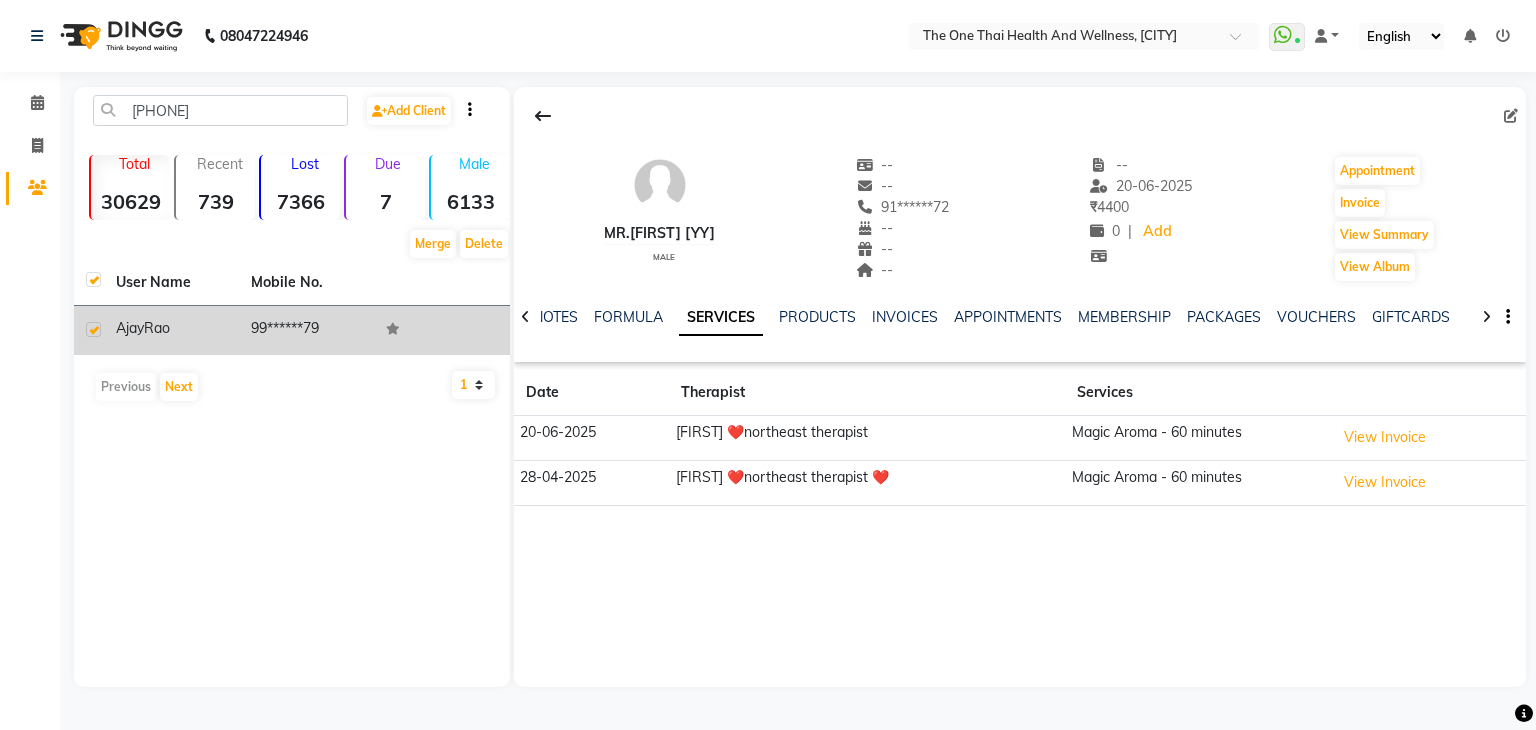 click on "Rao" 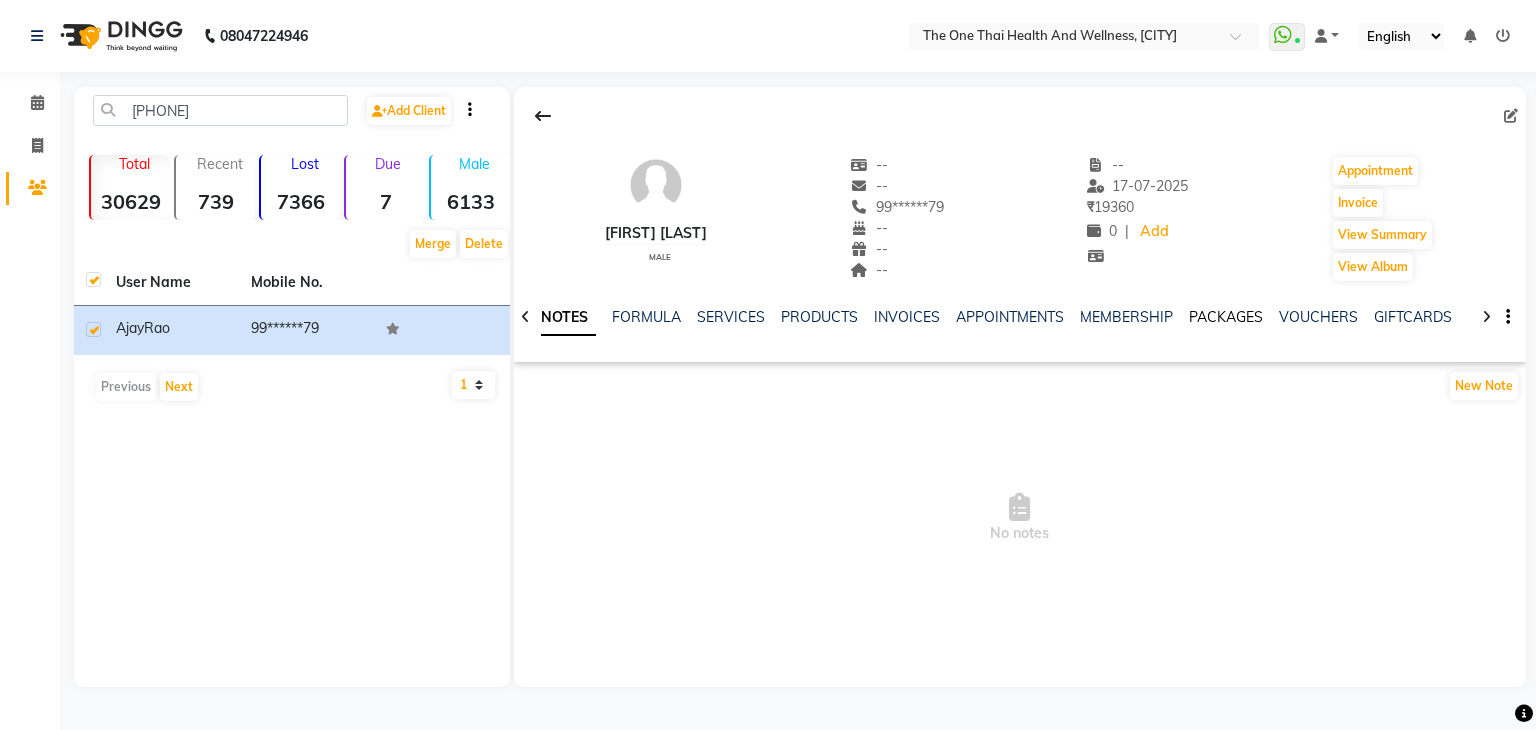 click on "PACKAGES" 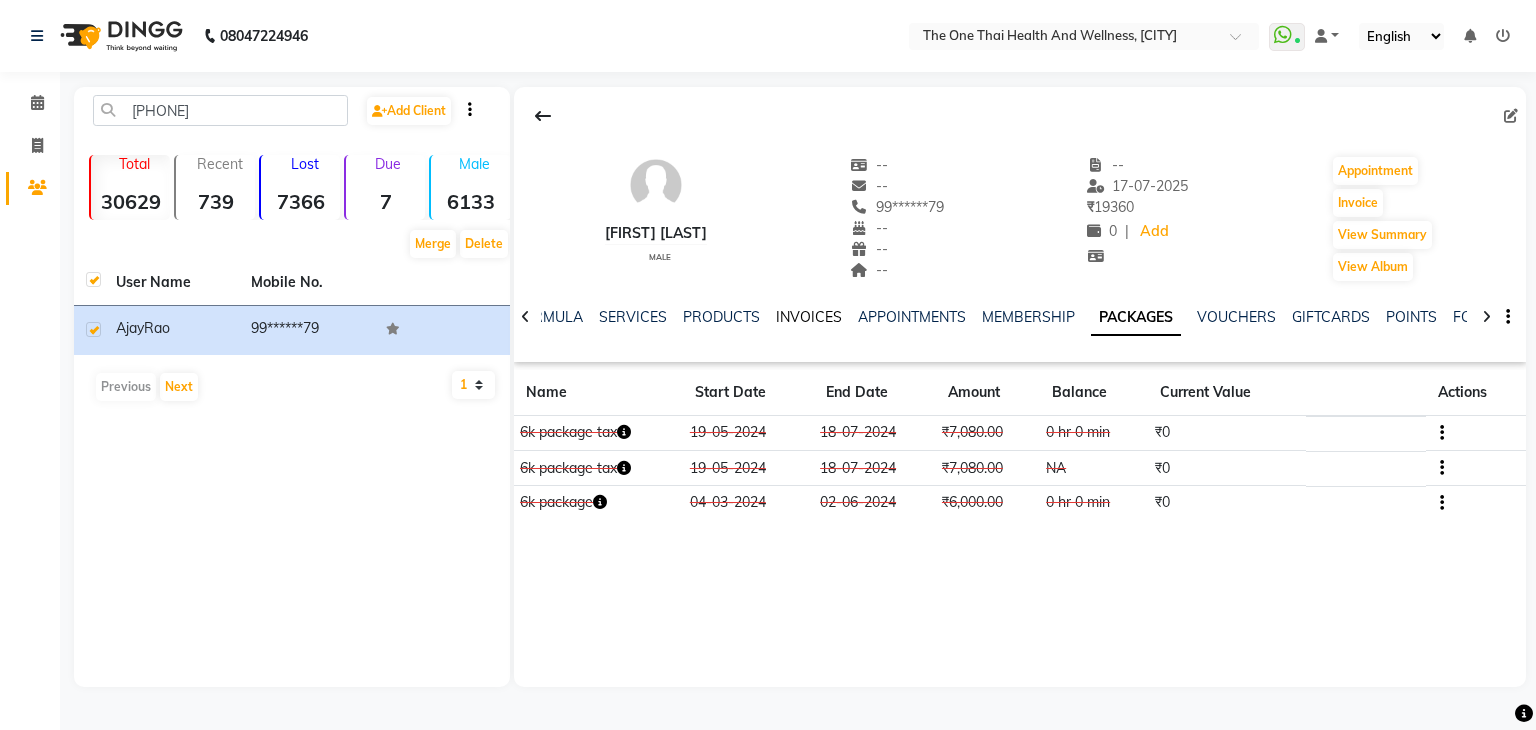 click on "INVOICES" 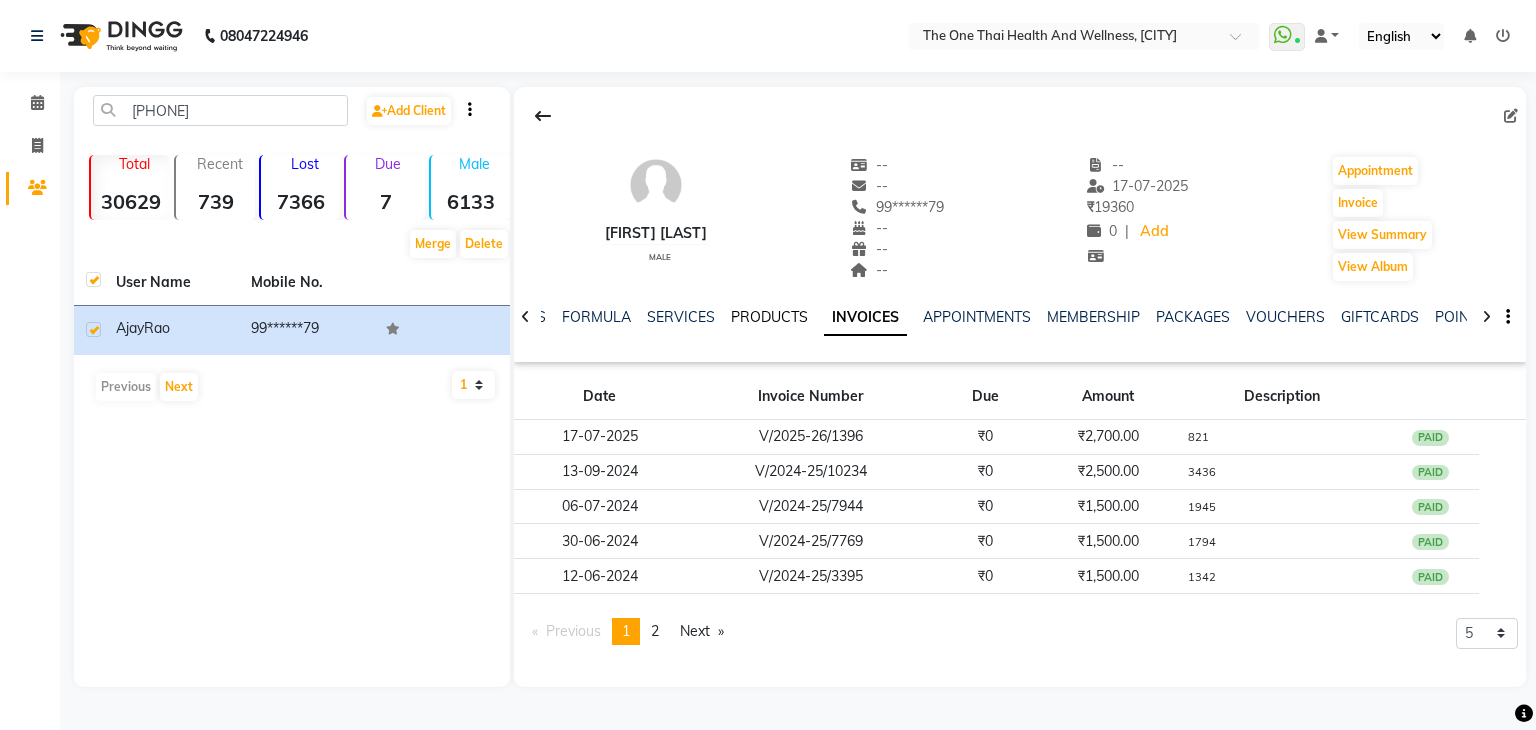 click on "PRODUCTS" 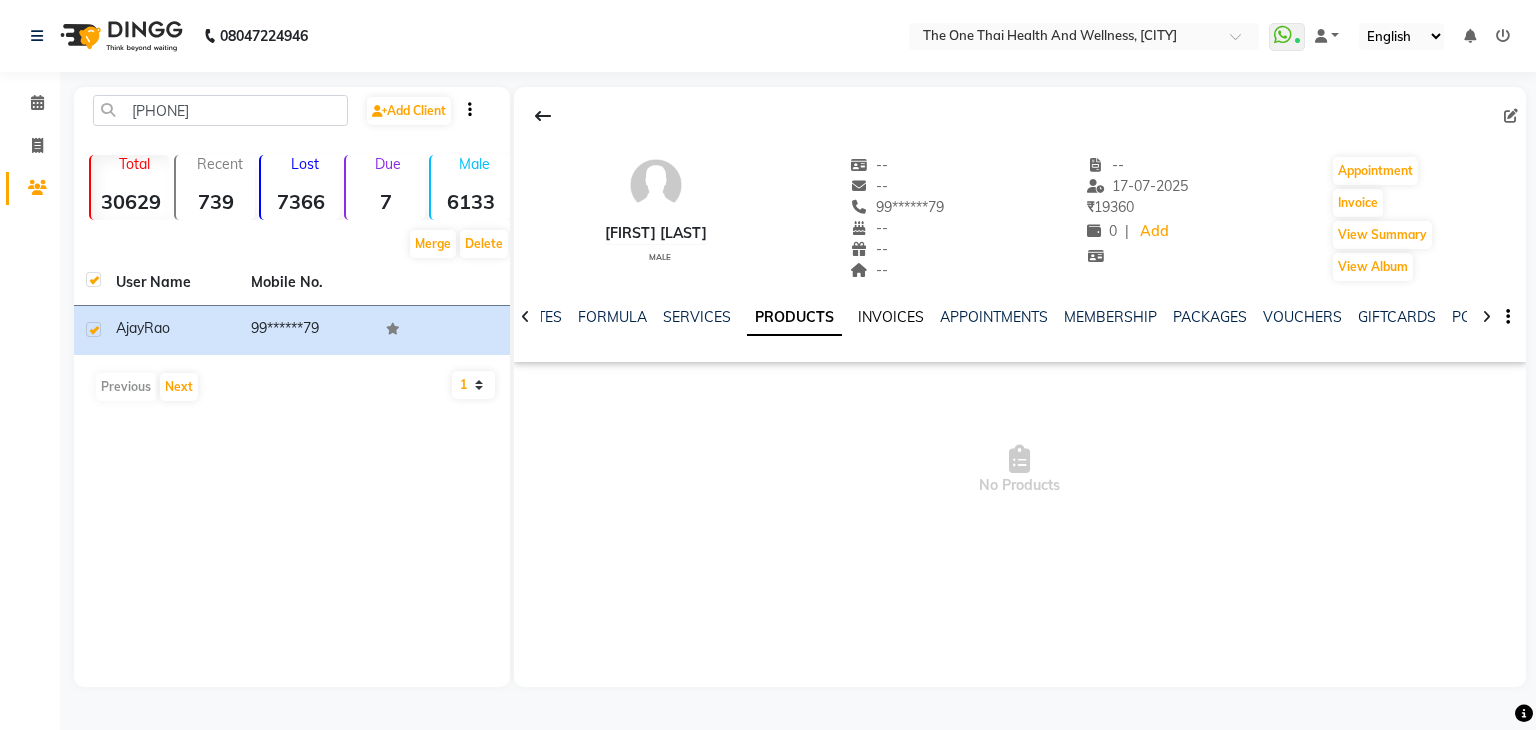 click on "INVOICES" 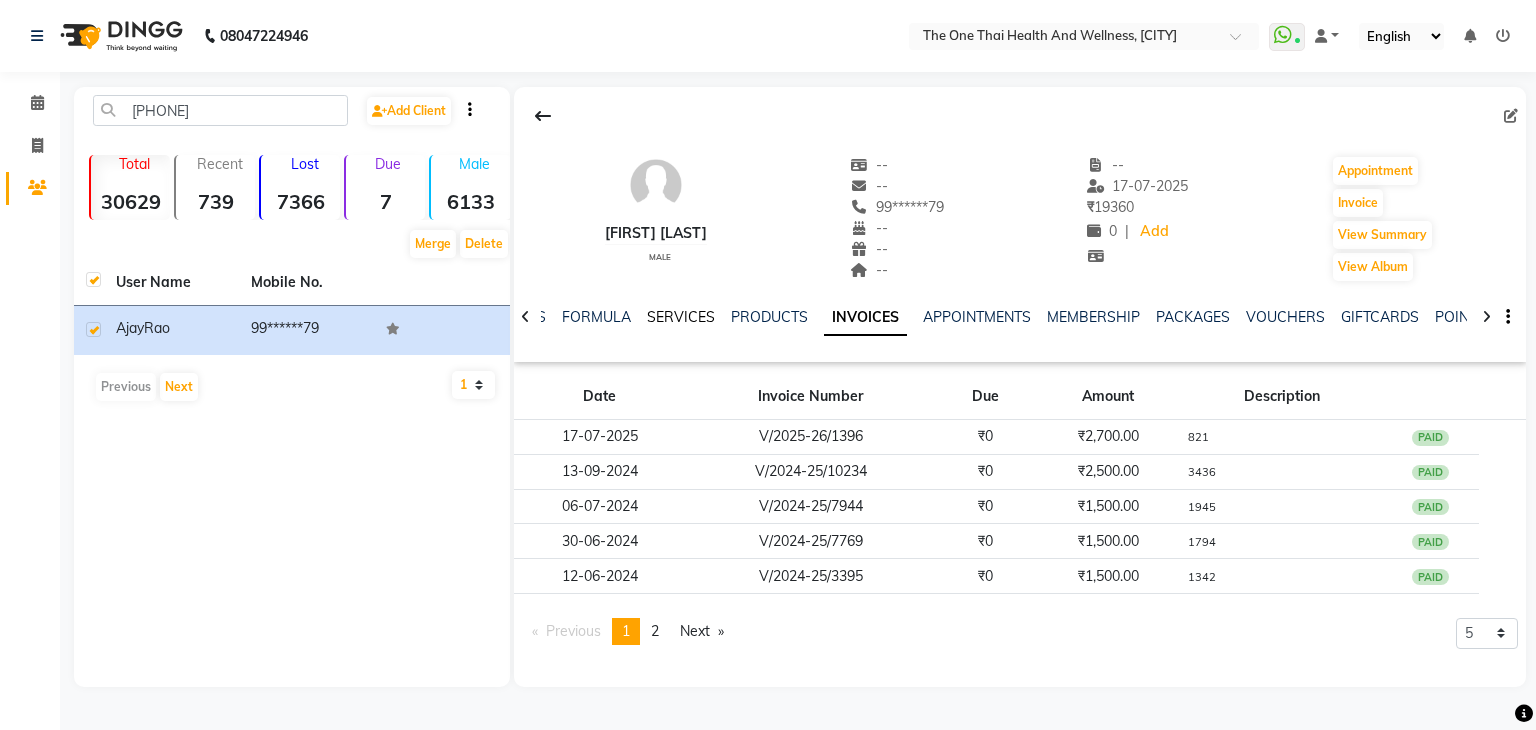 click on "SERVICES" 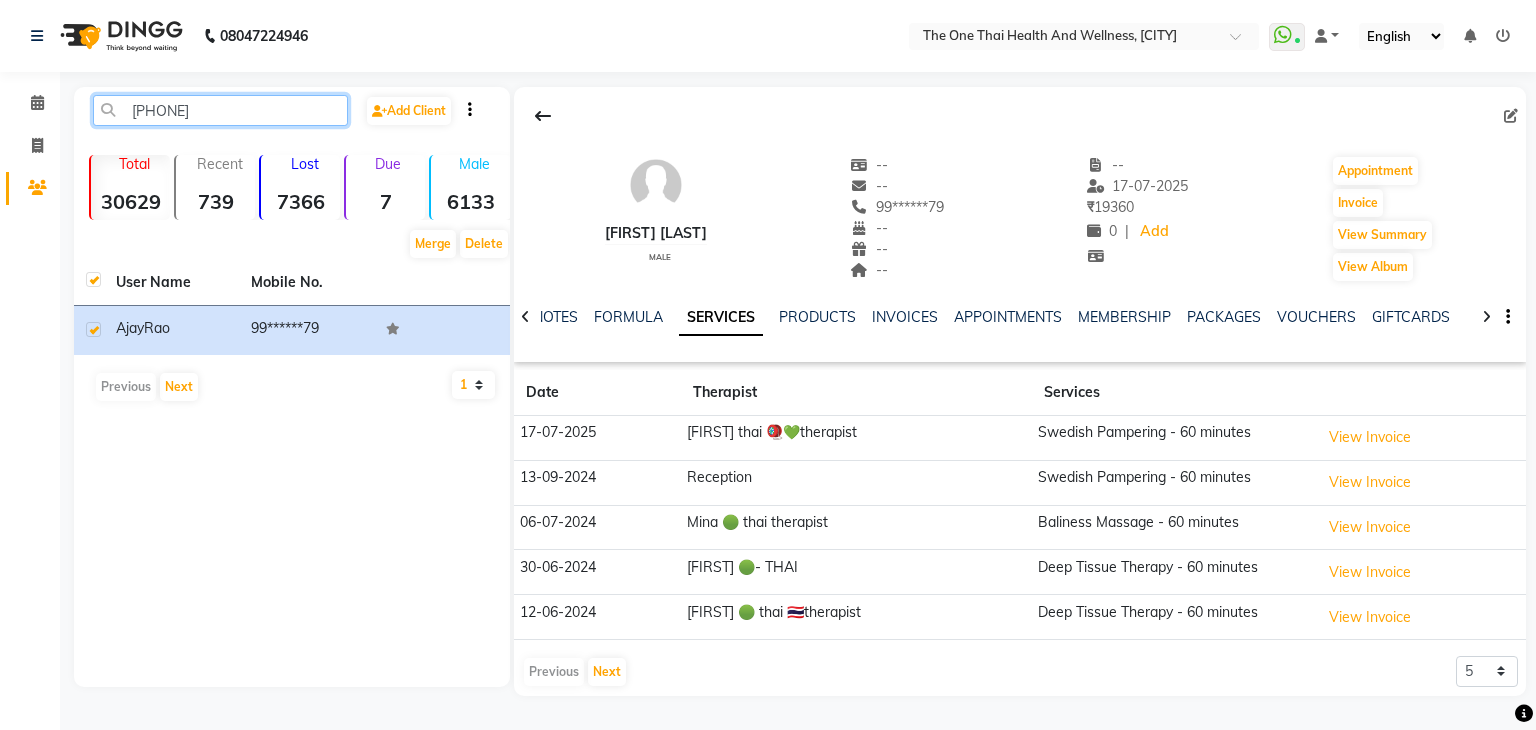 click on "[PHONE]" 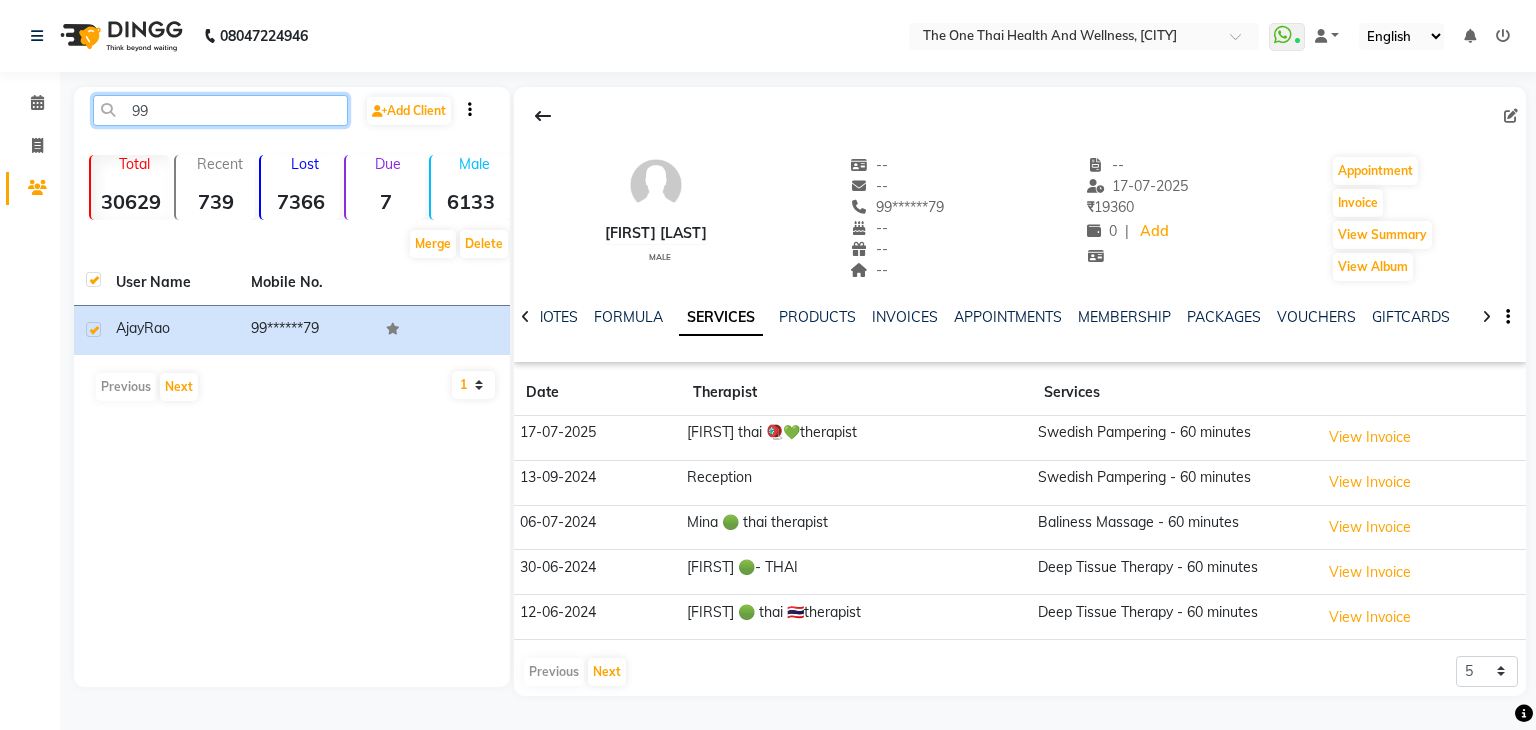 type on "9" 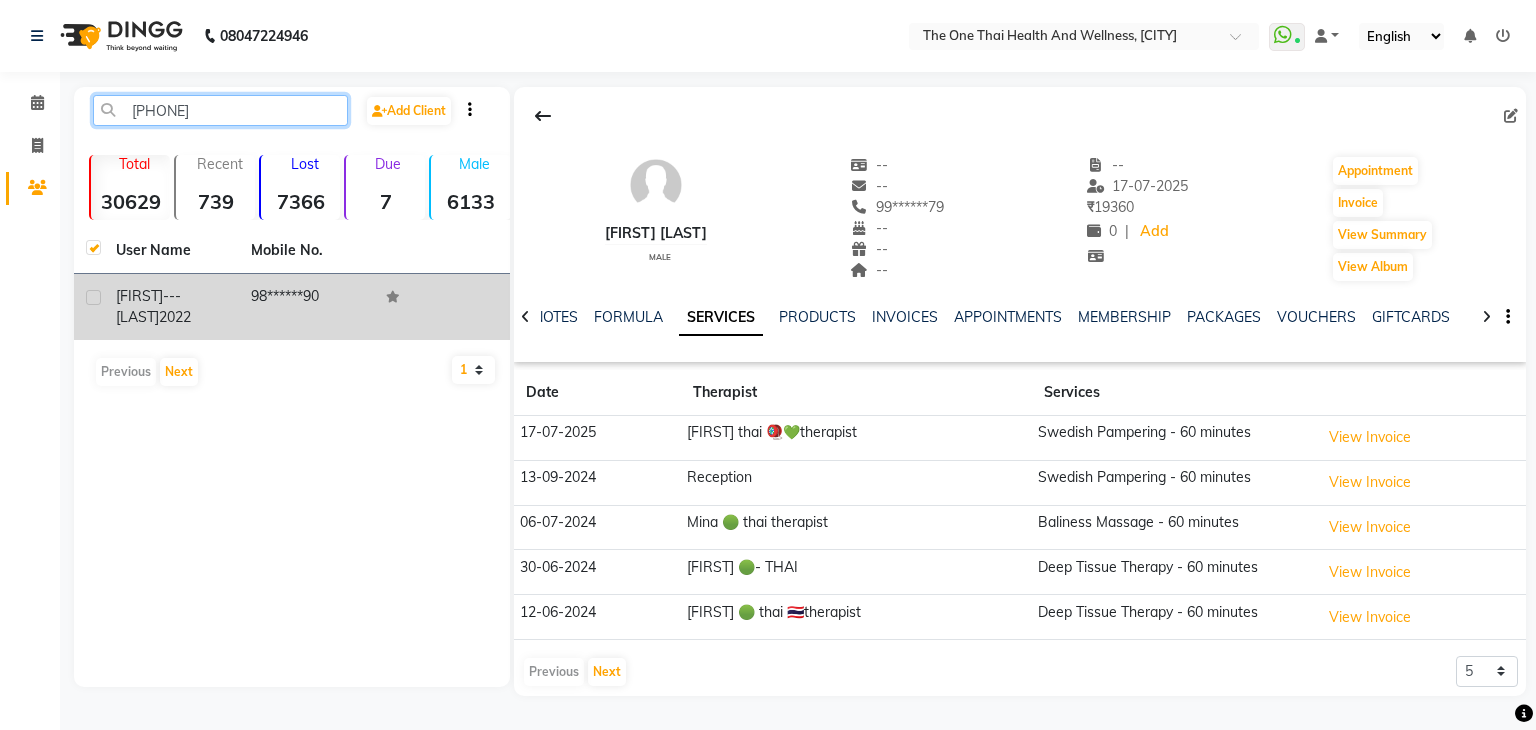 type on "[PHONE]" 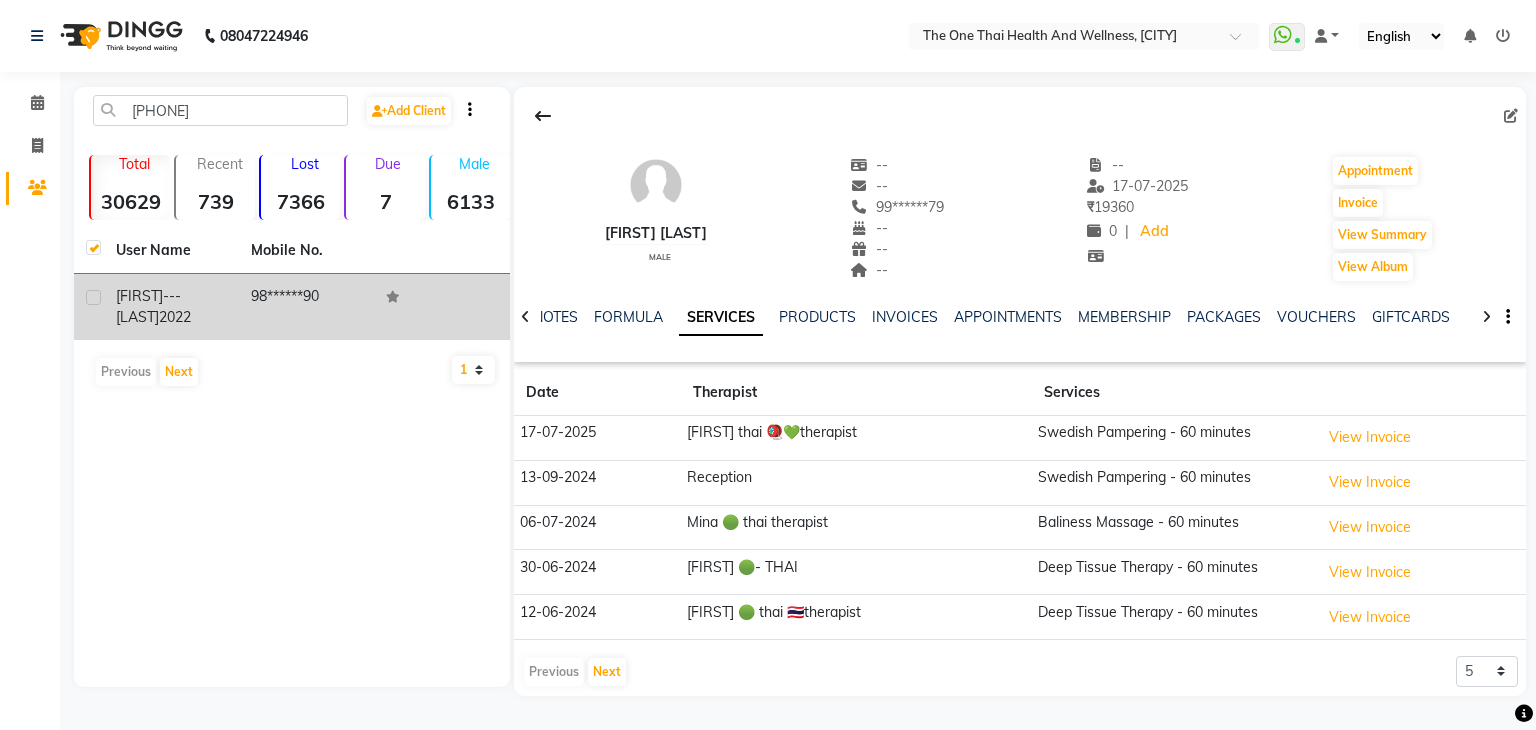 click 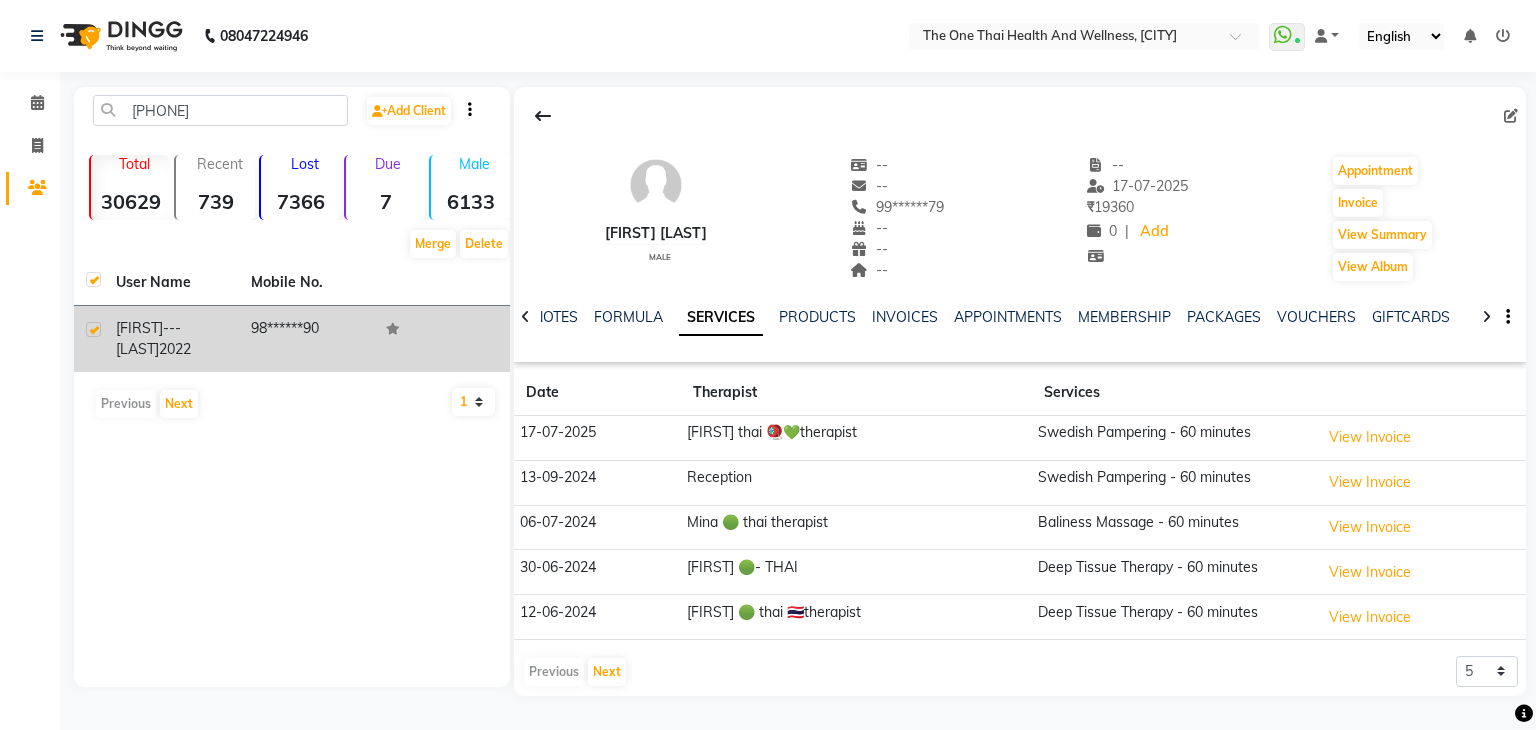click on "[FIRST]---[LAST]" 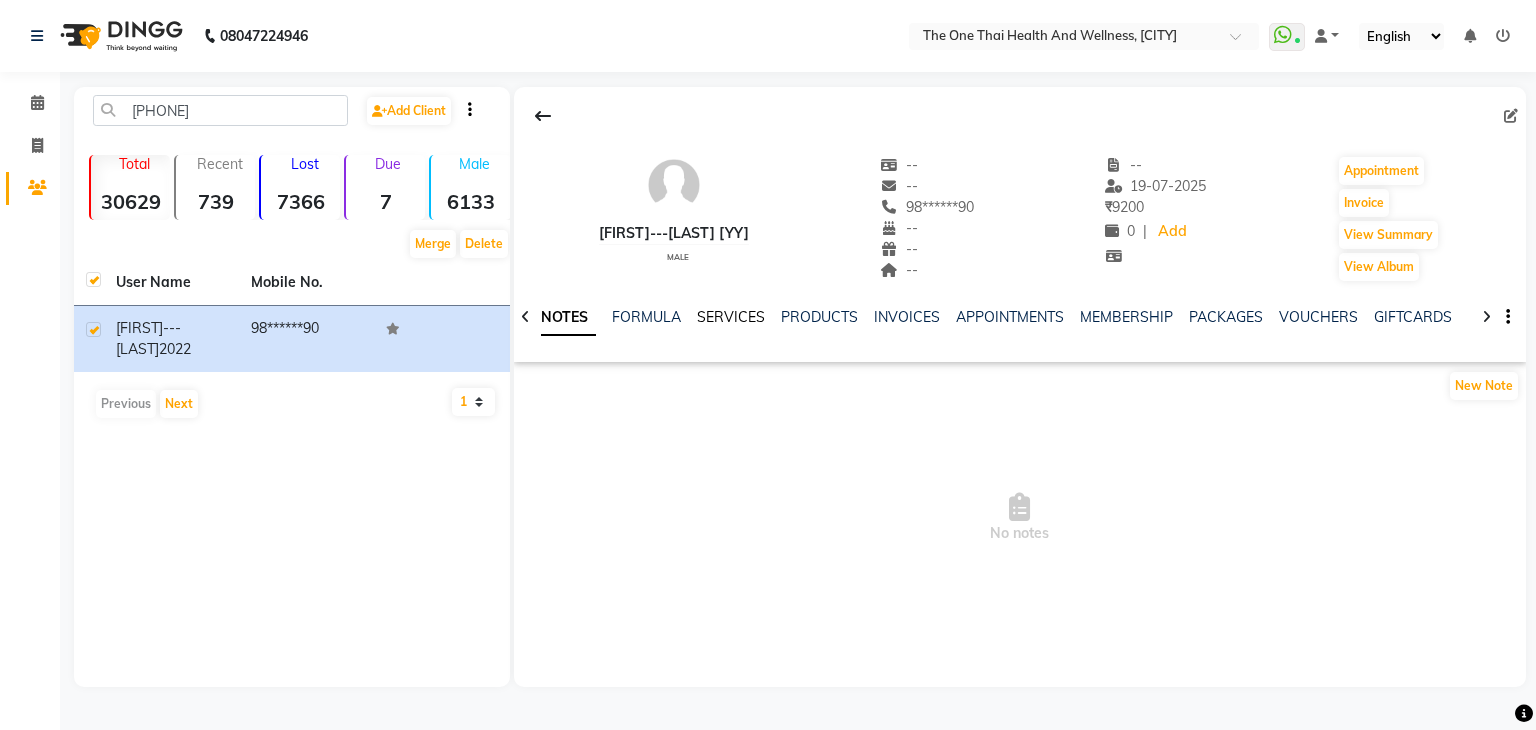 click on "SERVICES" 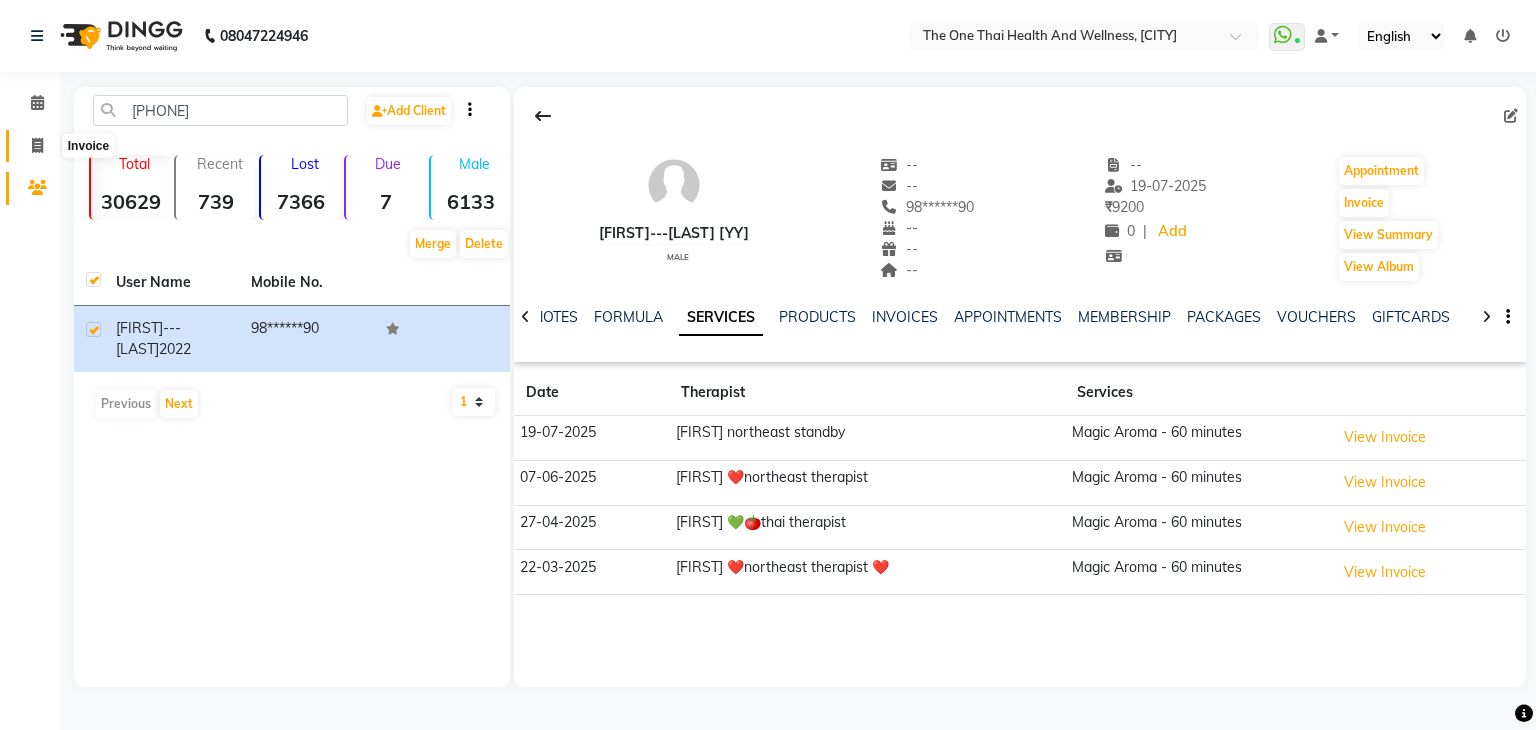 click 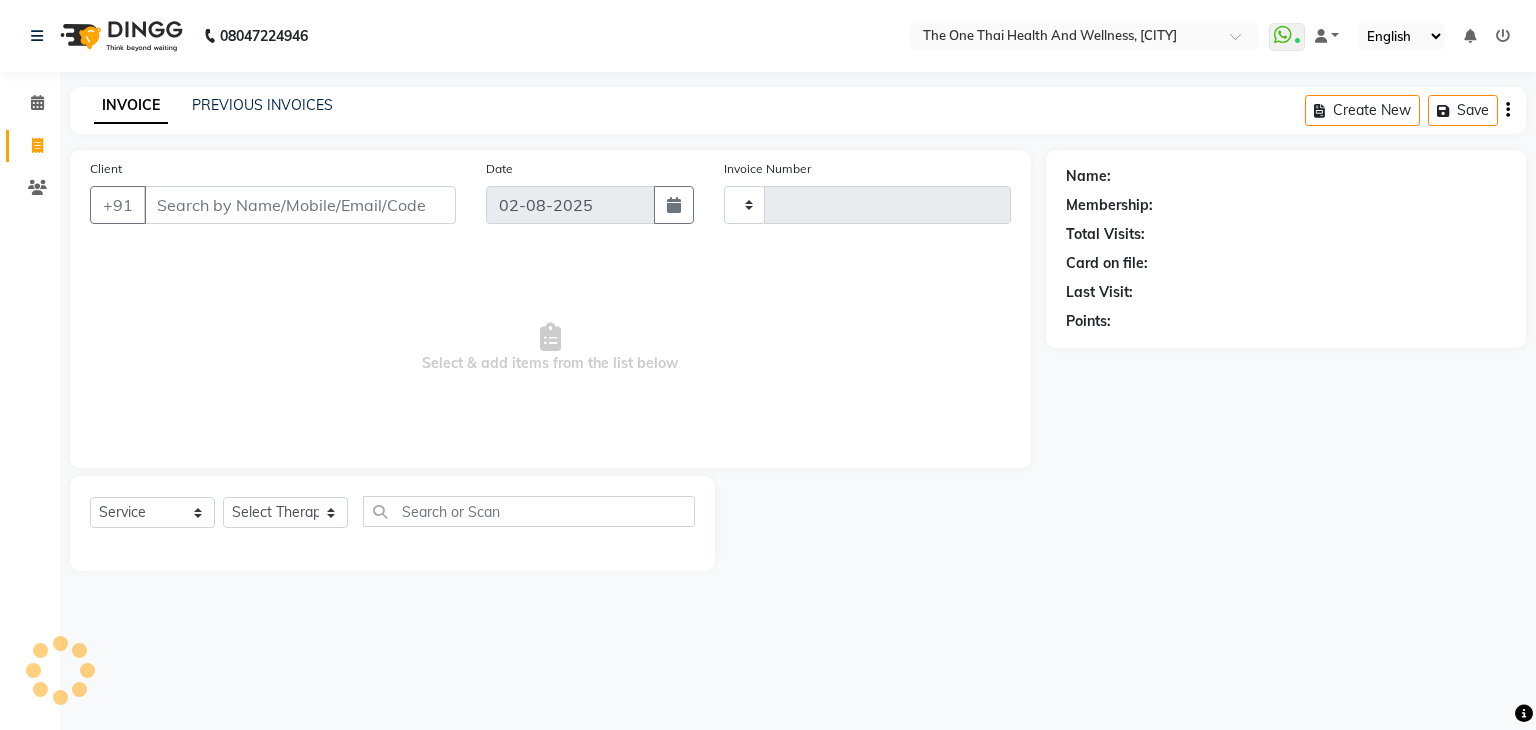 type on "1676" 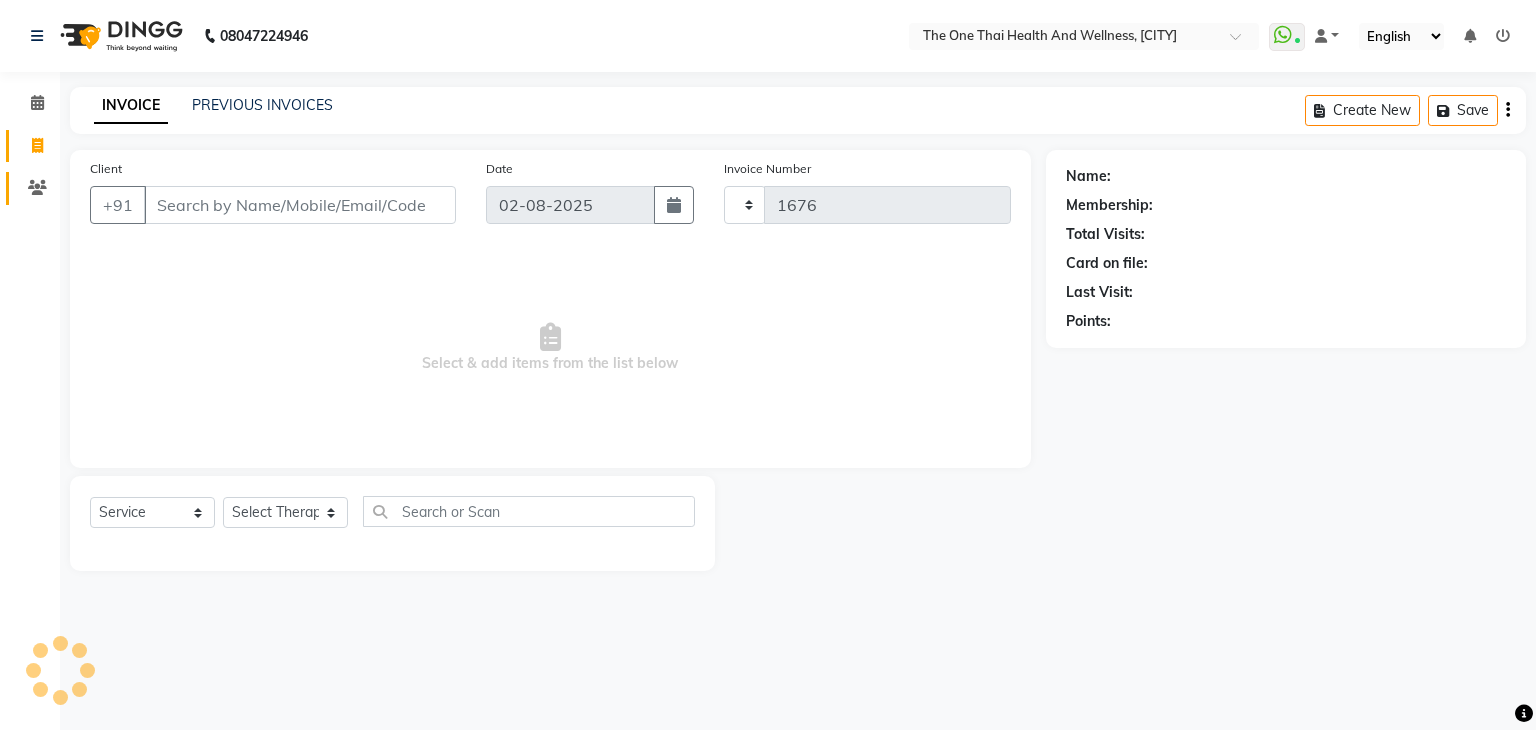 select on "5972" 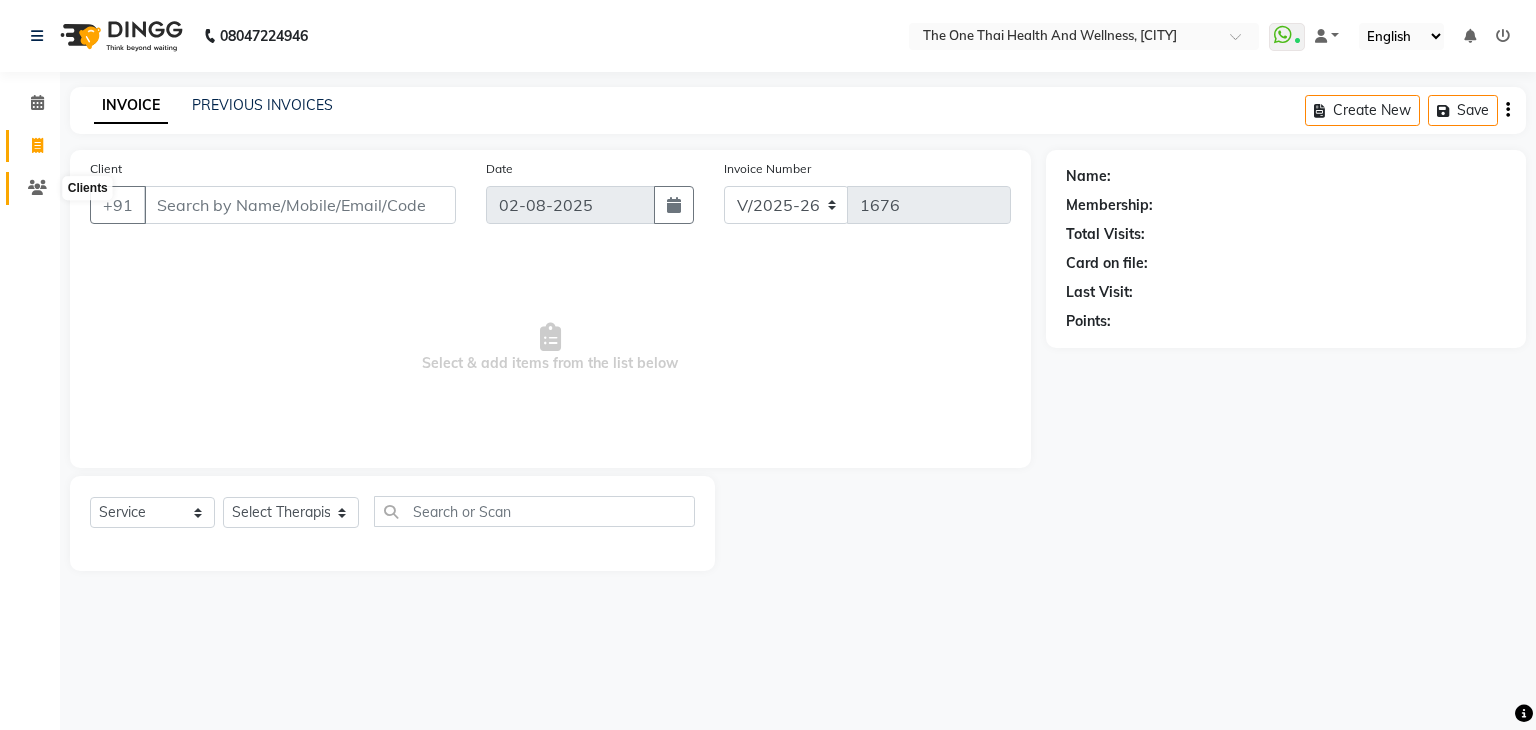 click 